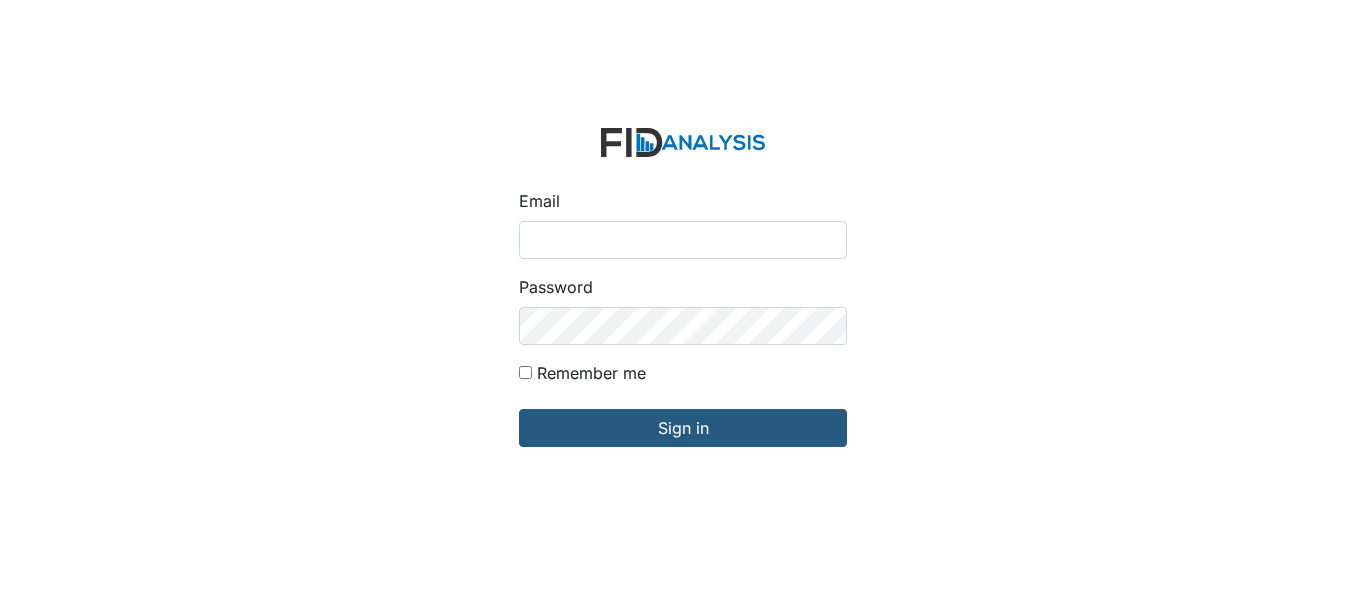 scroll, scrollTop: 0, scrollLeft: 0, axis: both 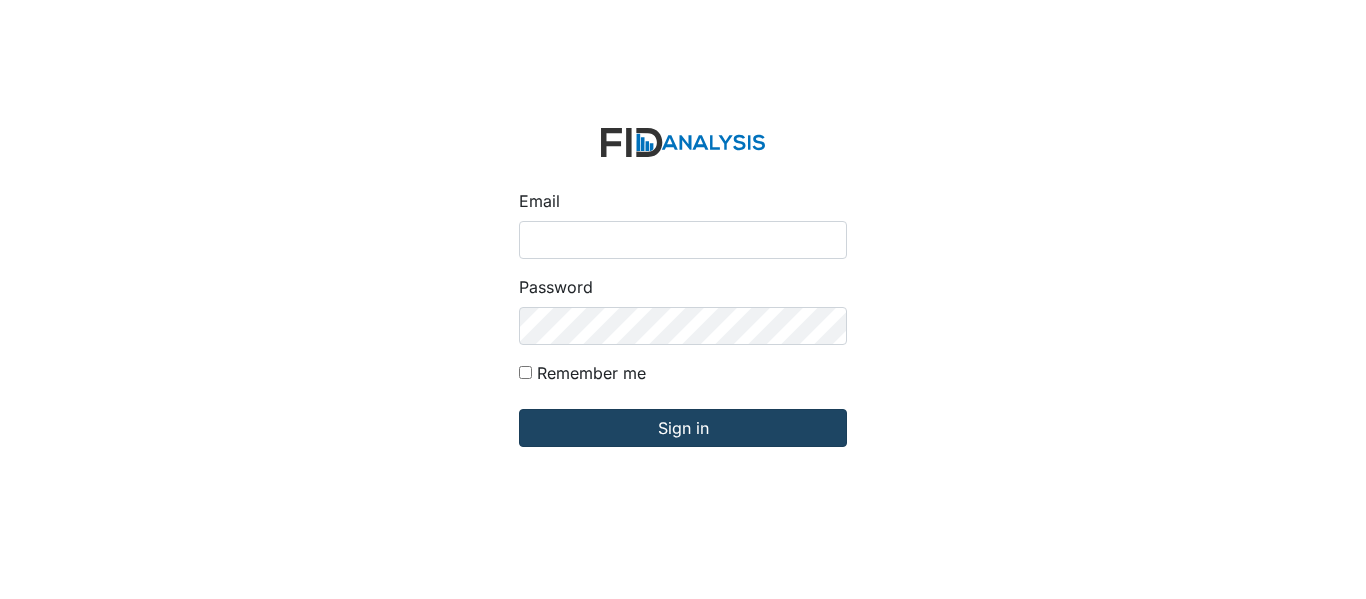 type on "[EMAIL_ADDRESS][PERSON_NAME][DOMAIN_NAME]" 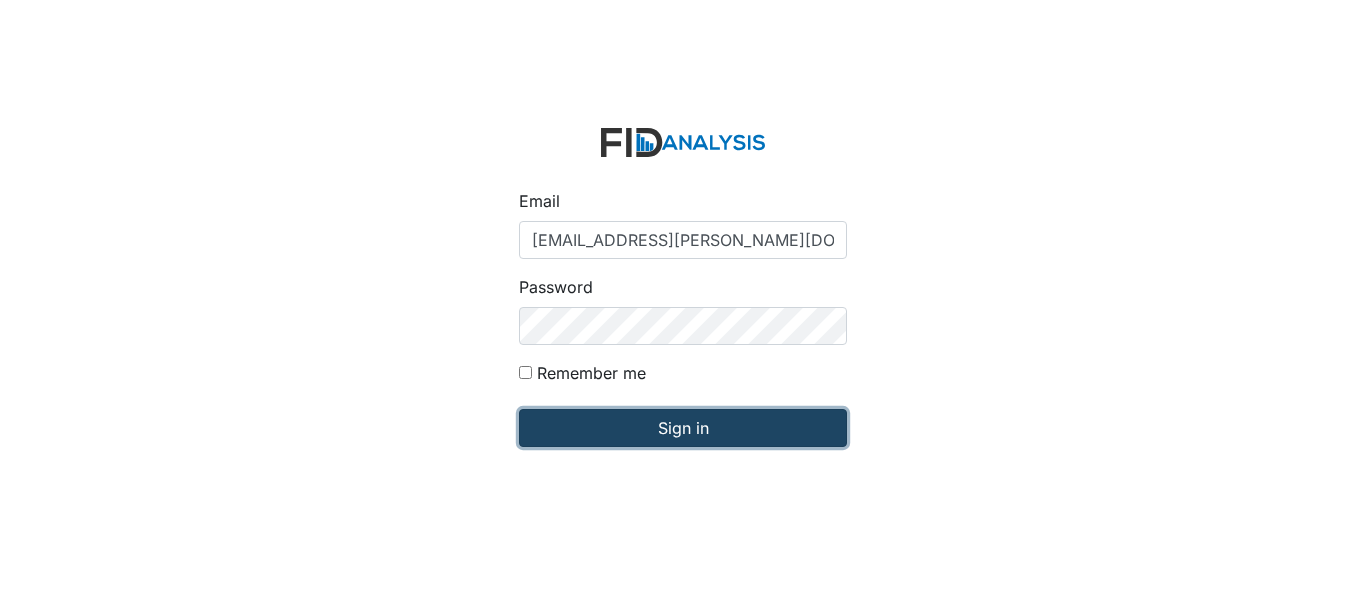 click on "Sign in" at bounding box center (683, 428) 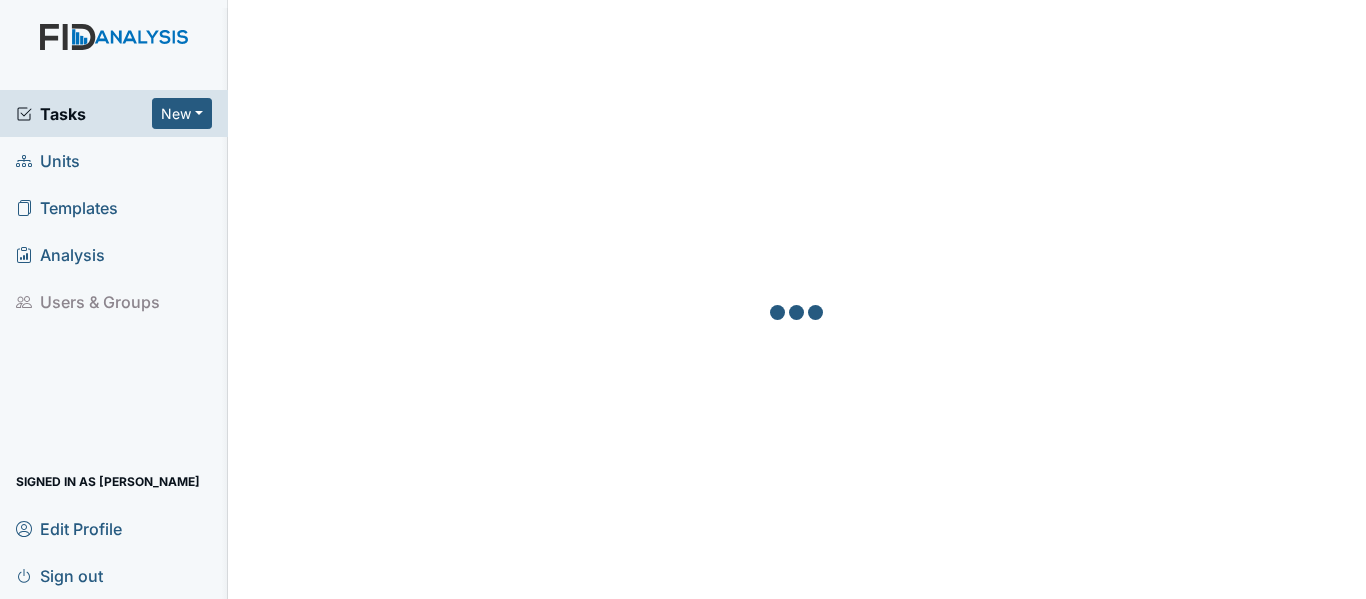 scroll, scrollTop: 0, scrollLeft: 0, axis: both 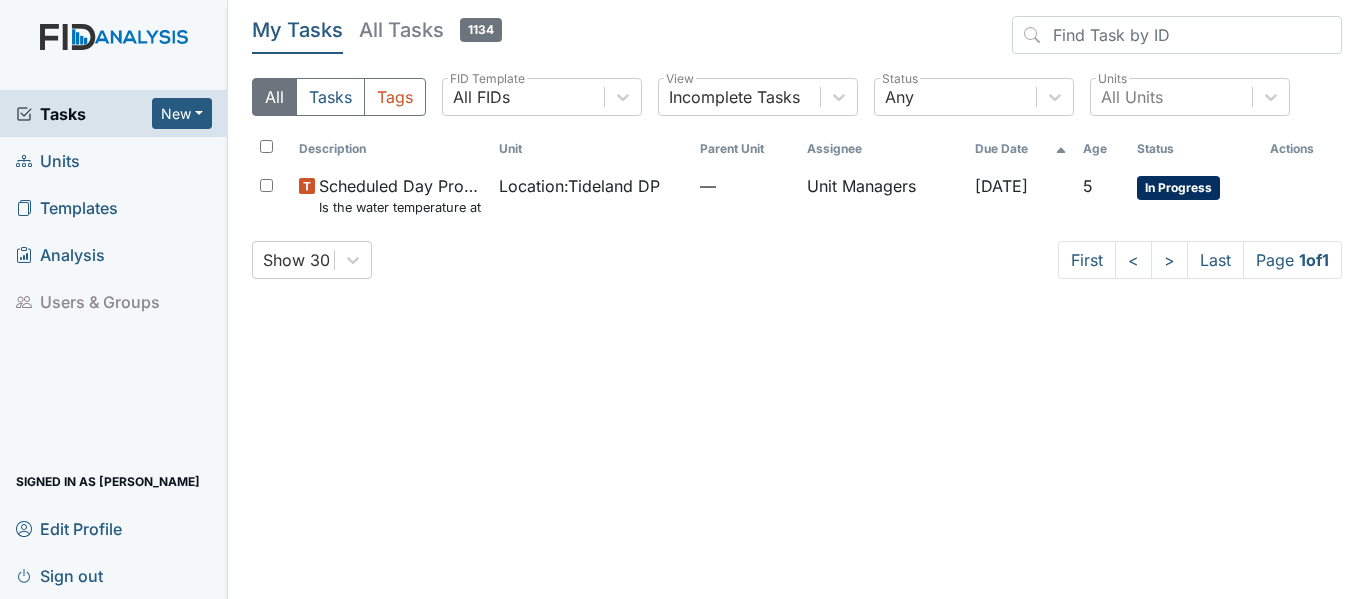 click on "Units" at bounding box center [114, 160] 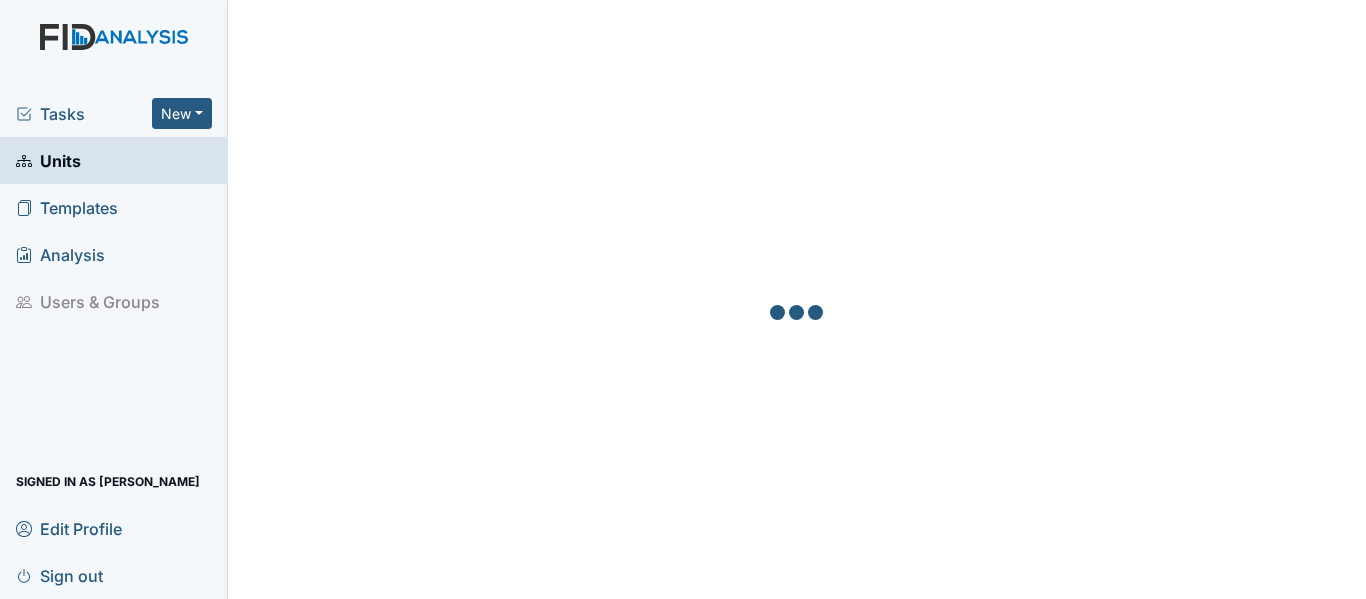 scroll, scrollTop: 0, scrollLeft: 0, axis: both 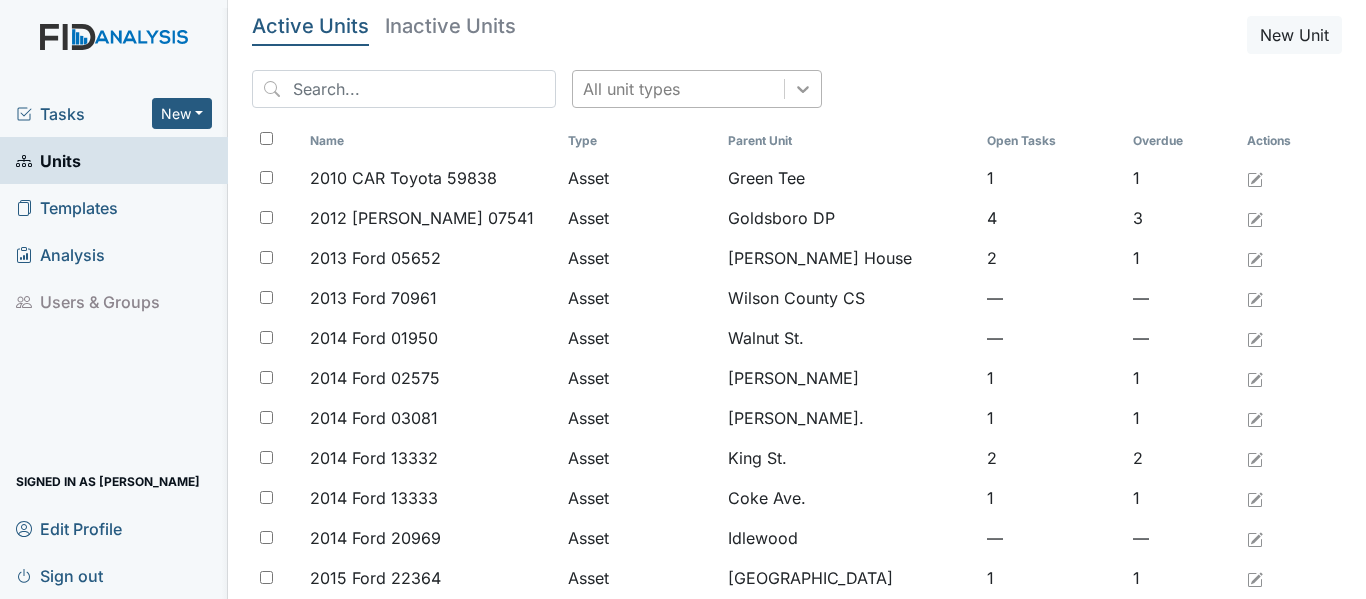 click 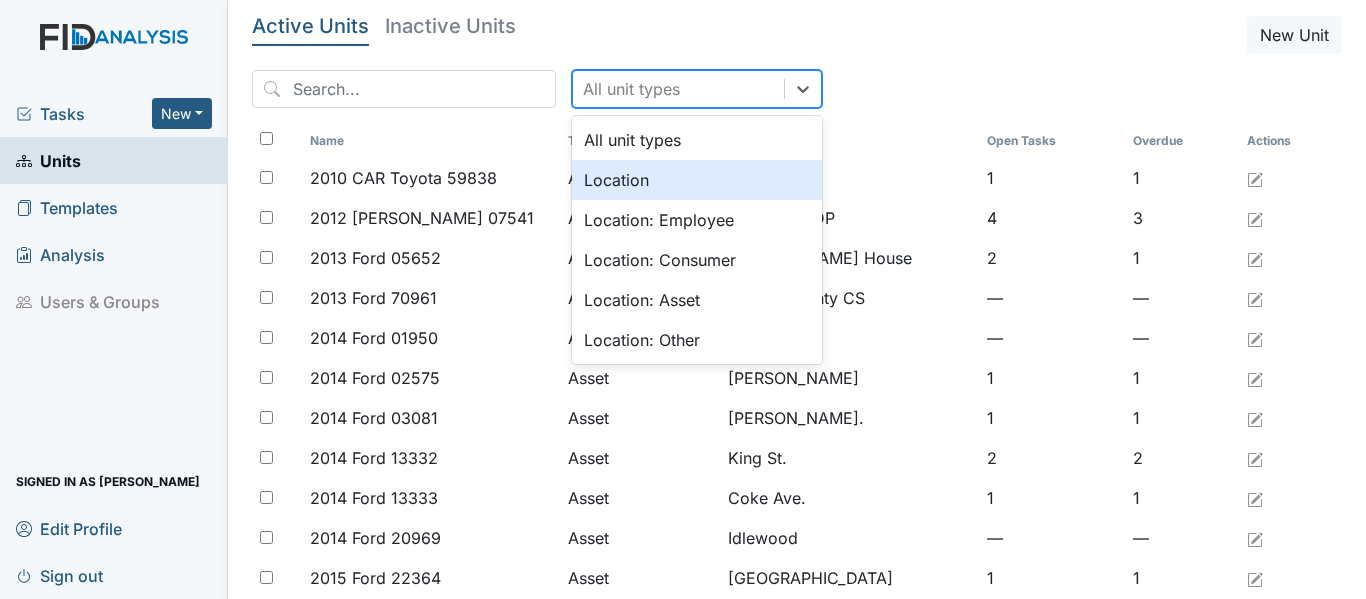 click on "Location" at bounding box center [697, 180] 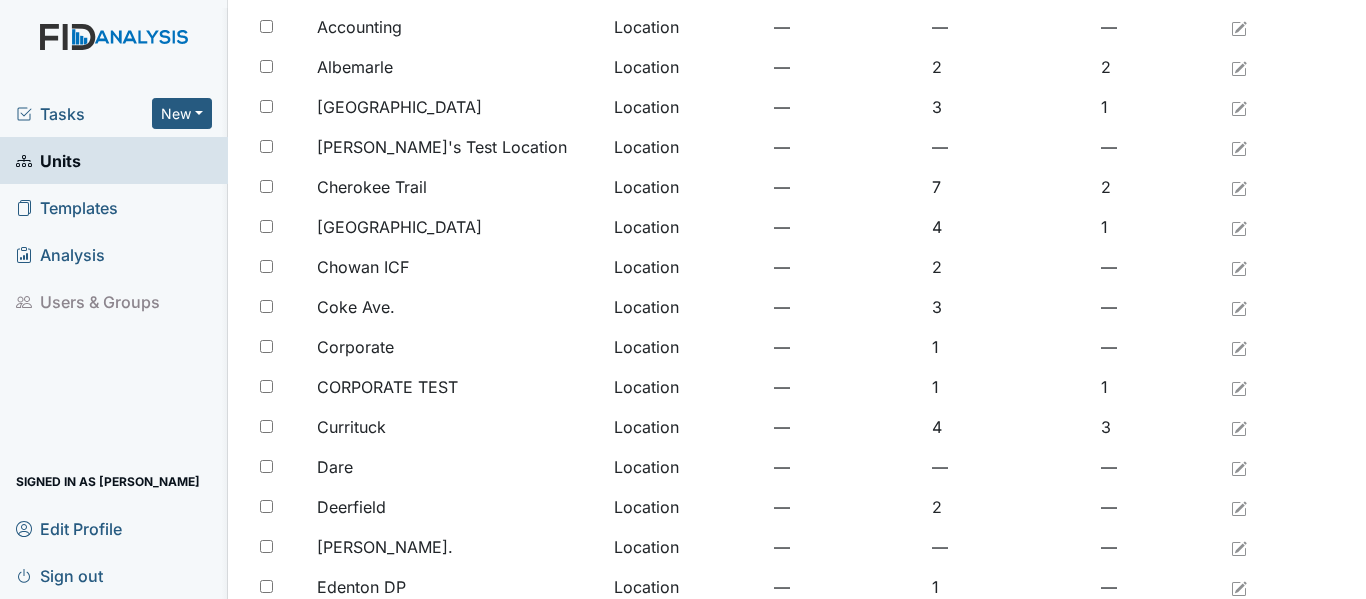 scroll, scrollTop: 1645, scrollLeft: 0, axis: vertical 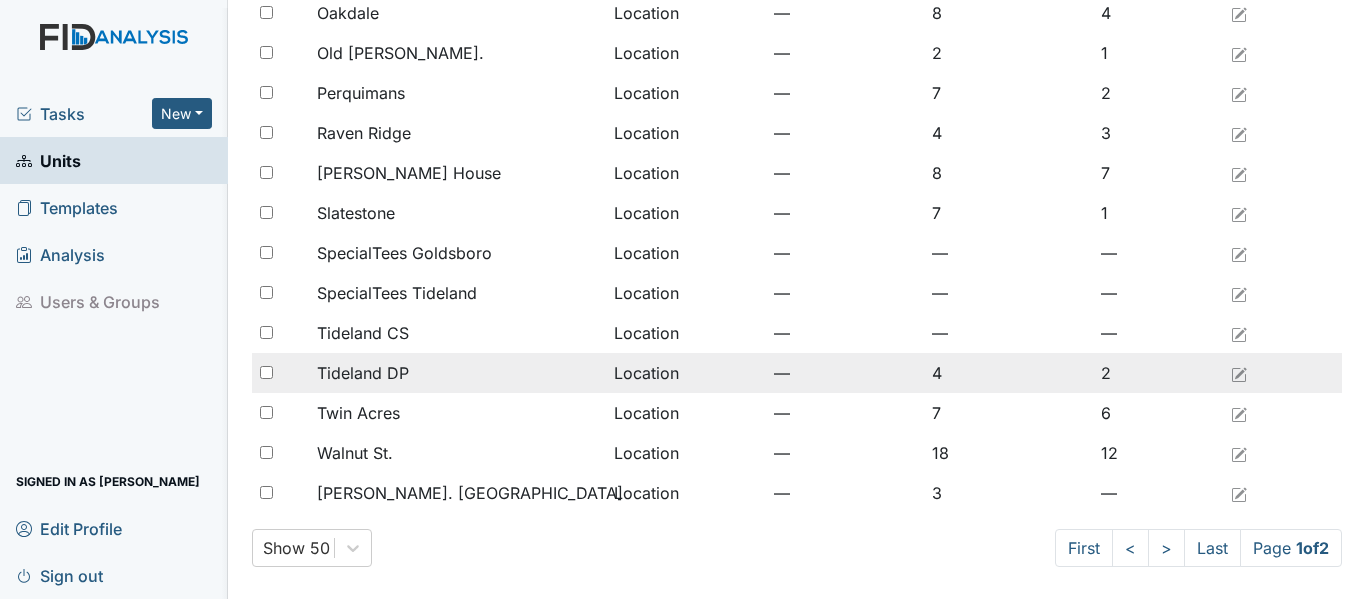 click on "Tideland DP" at bounding box center (363, 373) 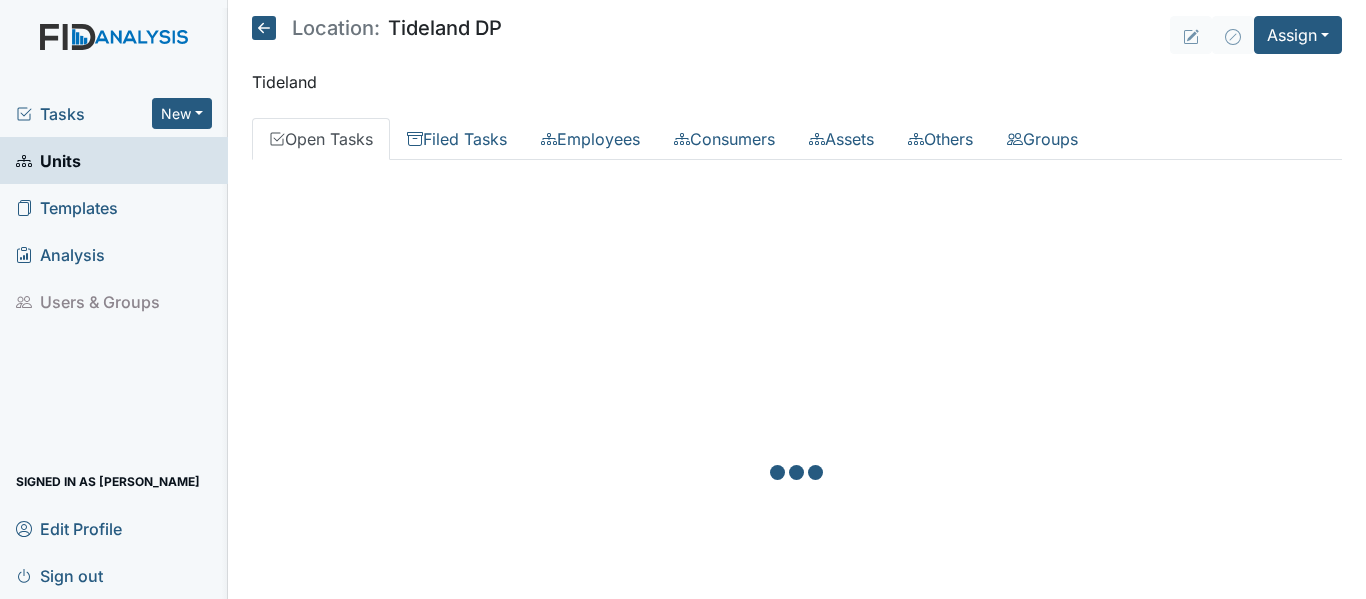 scroll, scrollTop: 0, scrollLeft: 0, axis: both 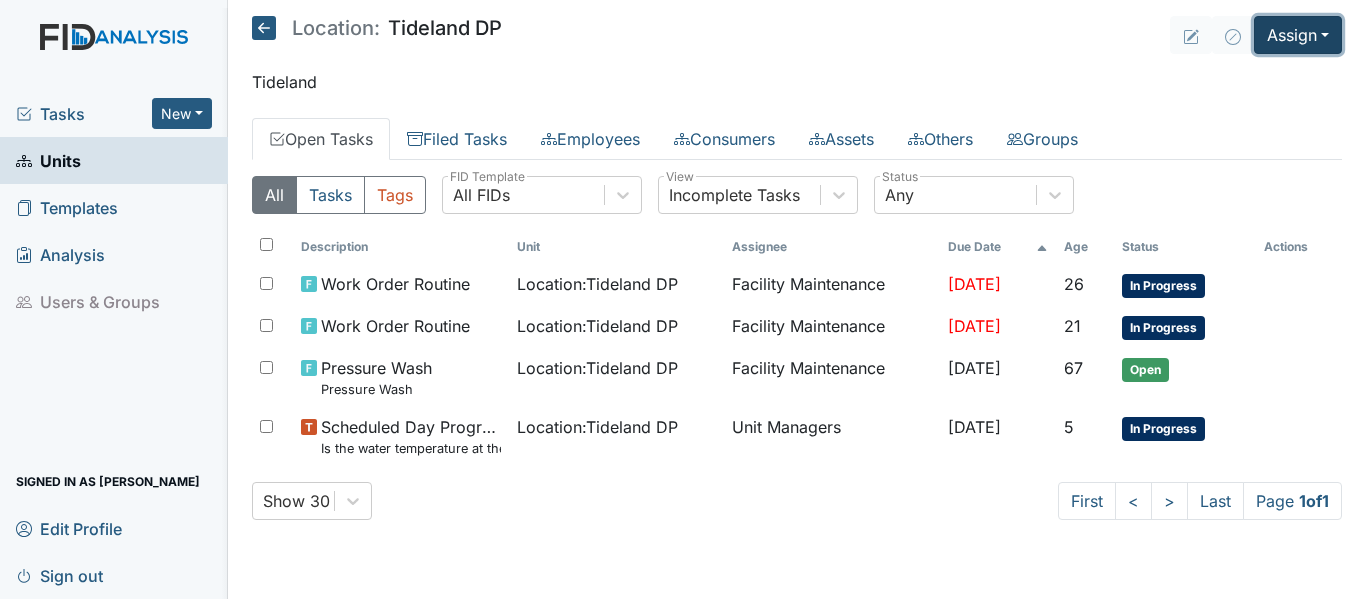 click on "Assign" at bounding box center (1298, 35) 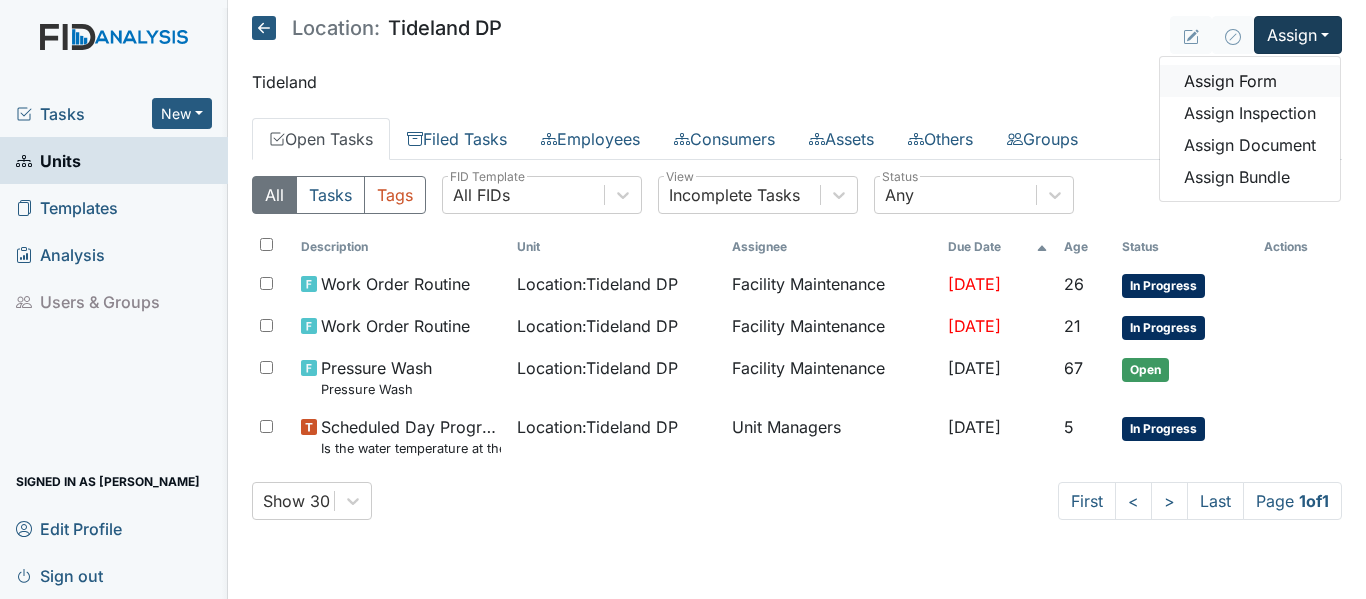click on "Assign Form" at bounding box center (1250, 81) 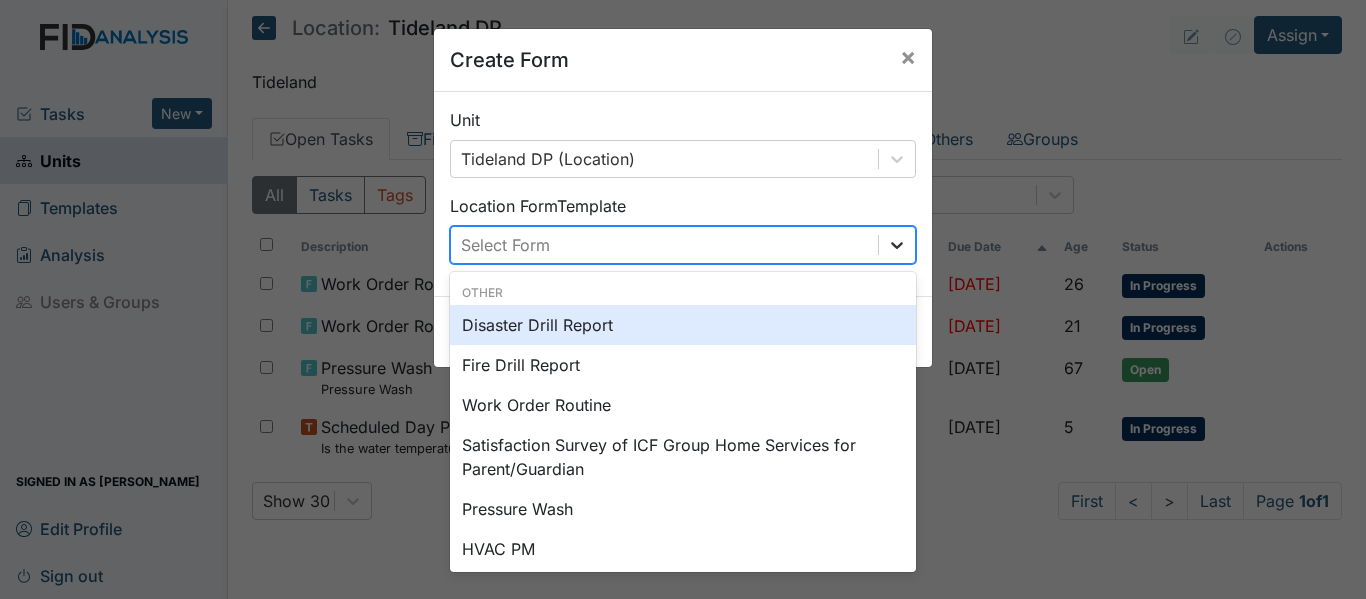 click 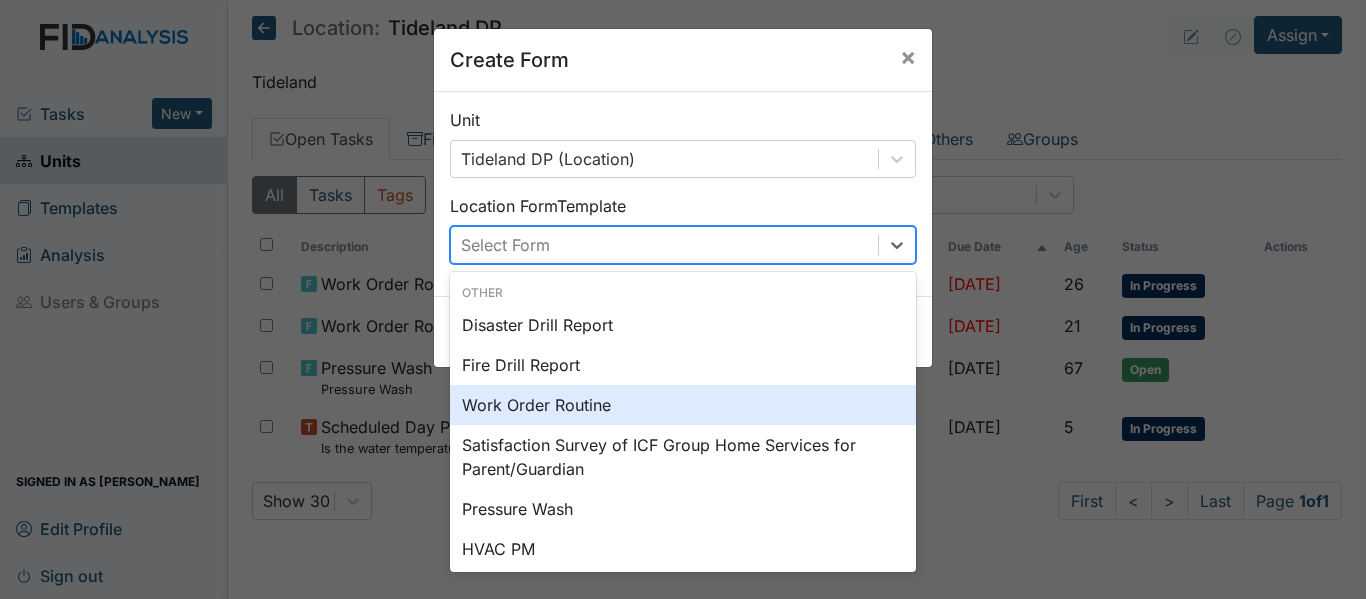 click on "Work Order Routine" at bounding box center (683, 405) 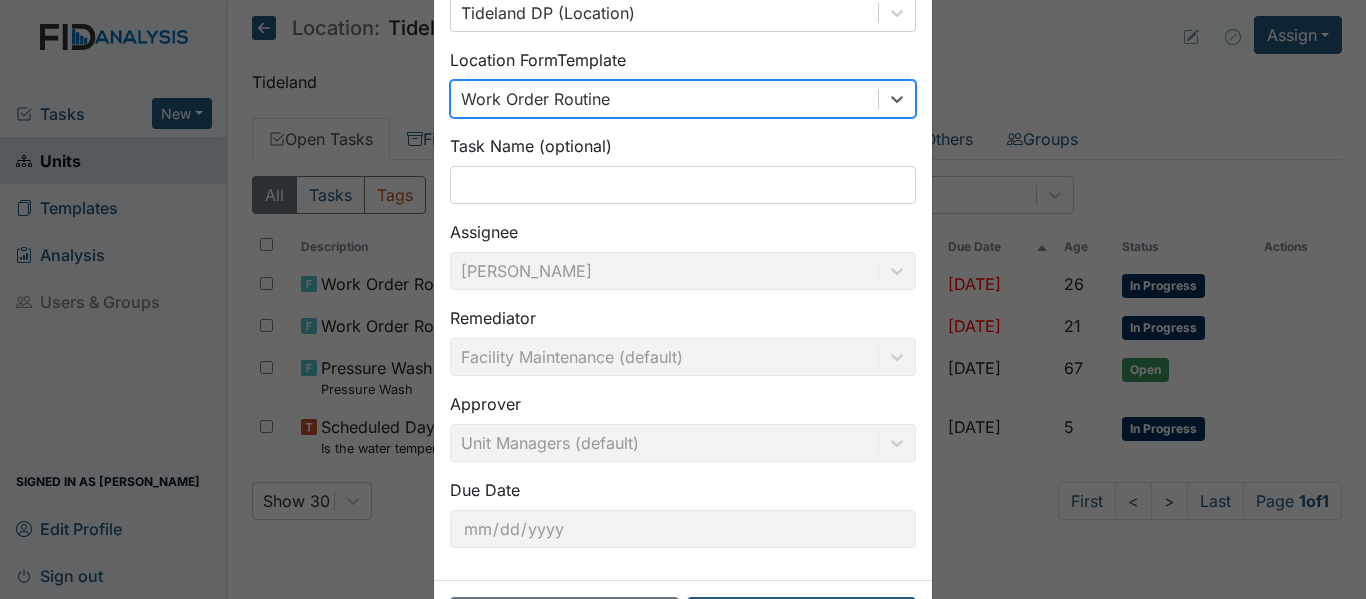 scroll, scrollTop: 227, scrollLeft: 0, axis: vertical 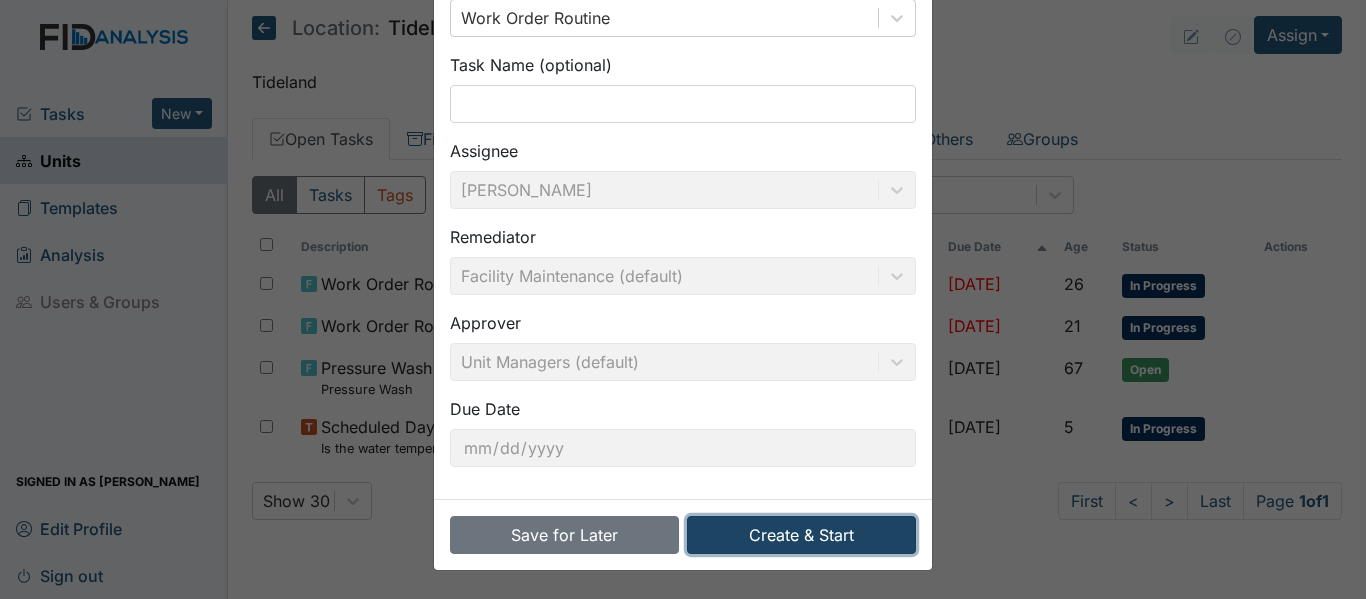 click on "Create & Start" at bounding box center (801, 535) 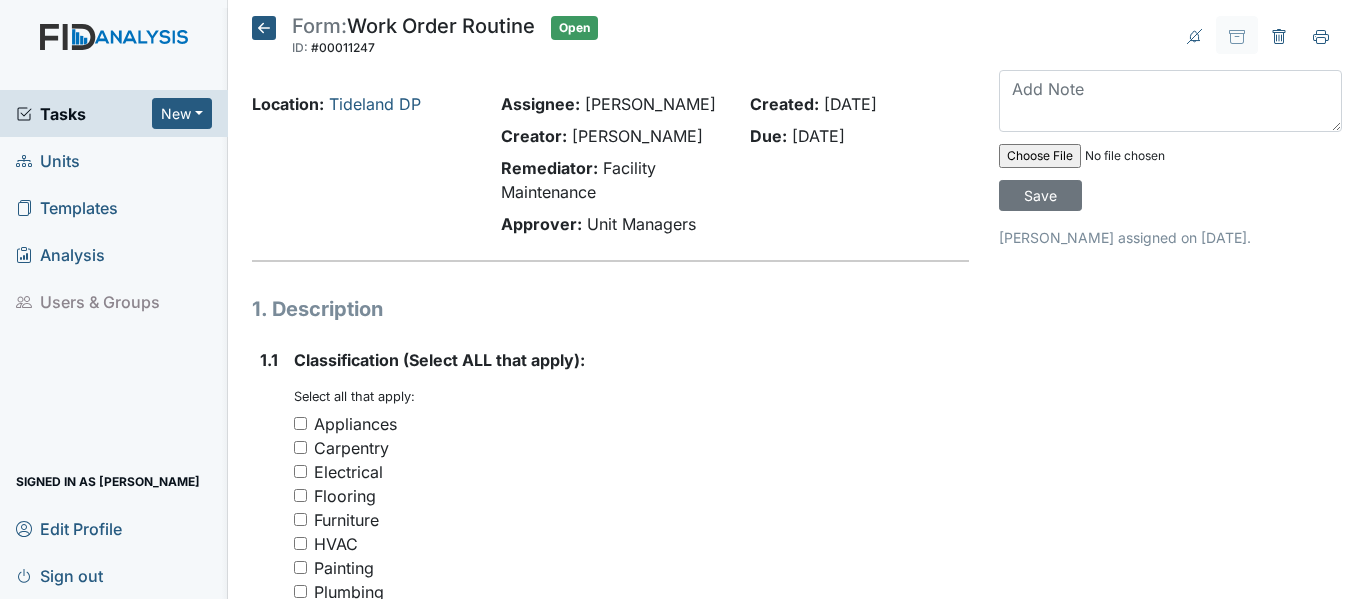 scroll, scrollTop: 0, scrollLeft: 0, axis: both 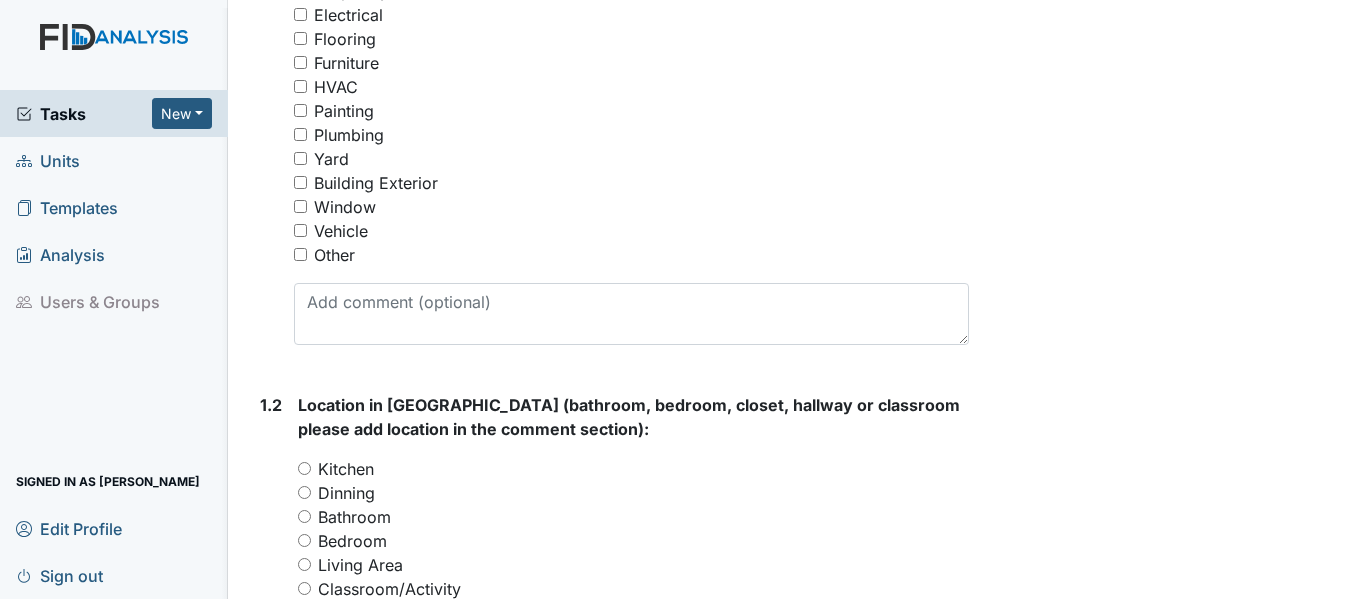 click on "Plumbing" at bounding box center (300, 134) 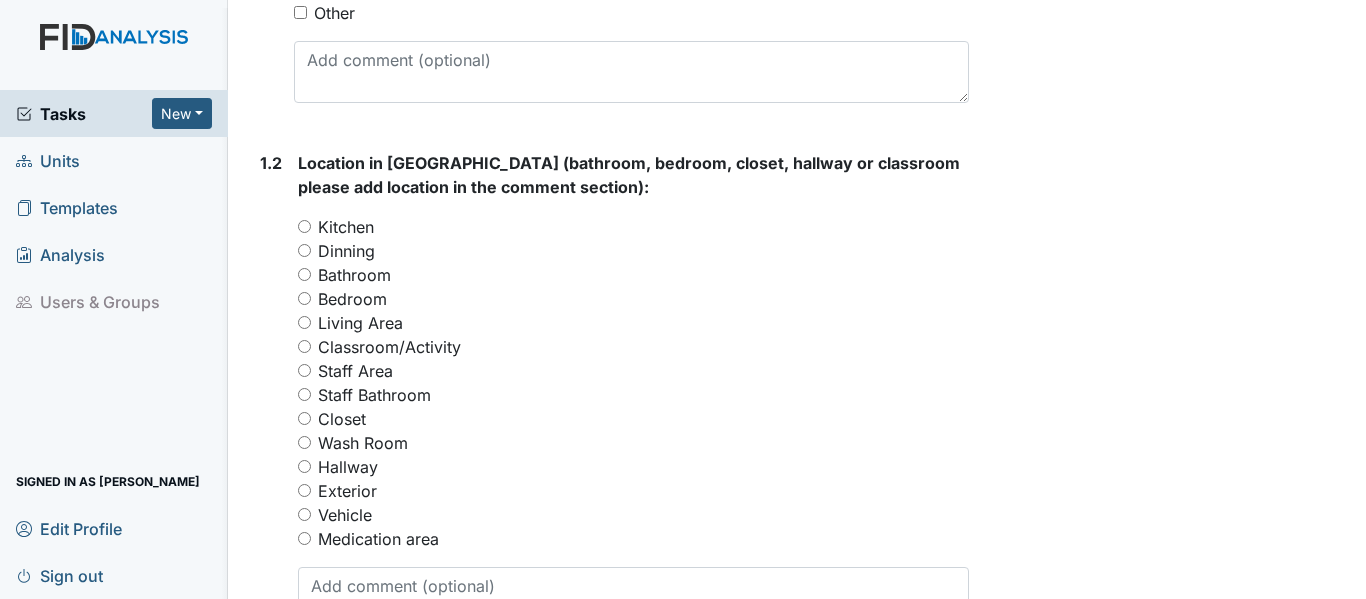 scroll, scrollTop: 731, scrollLeft: 0, axis: vertical 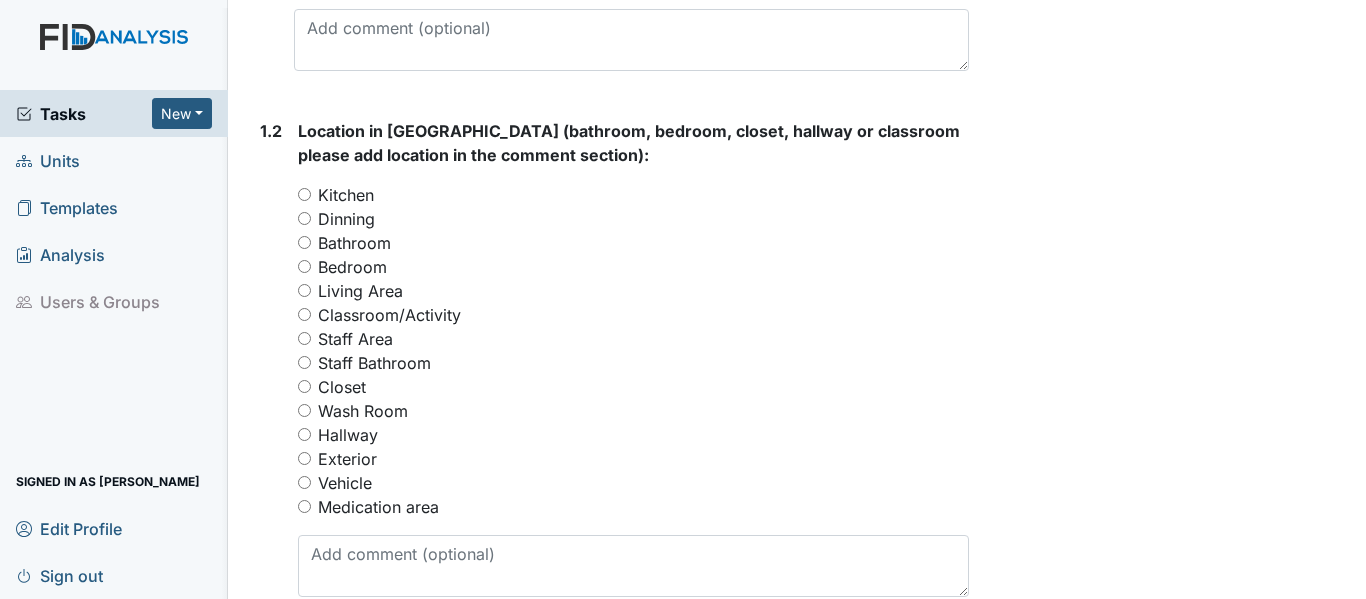 click on "Bathroom" at bounding box center (304, 242) 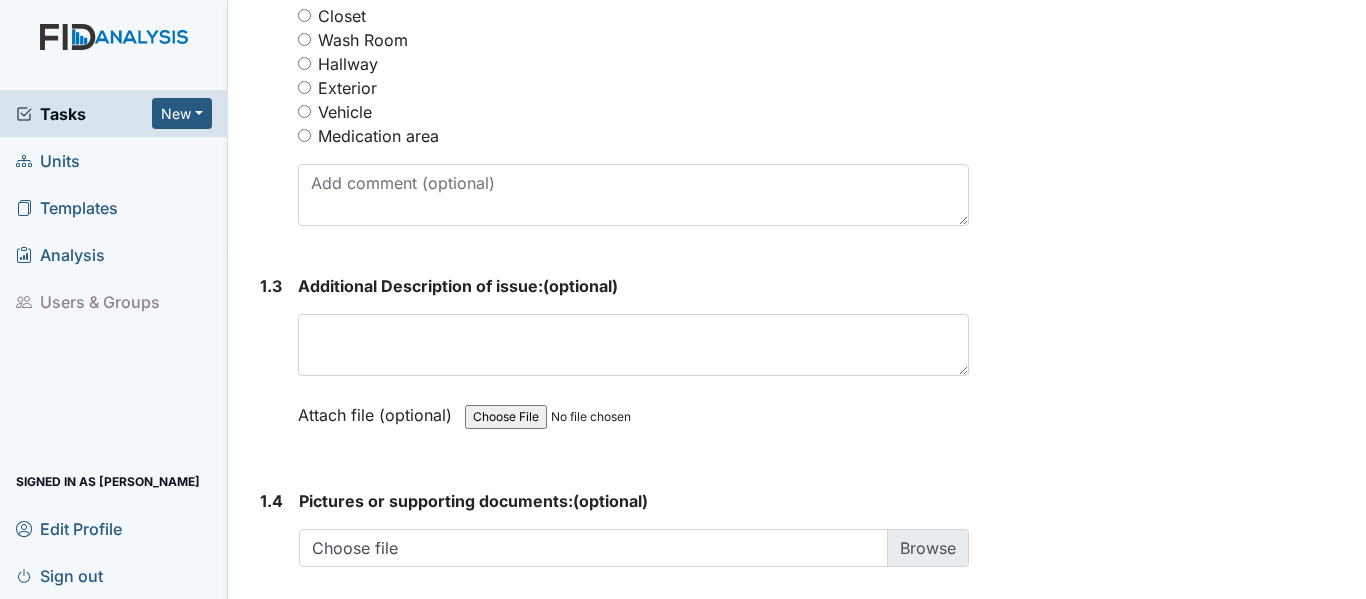 scroll, scrollTop: 1121, scrollLeft: 0, axis: vertical 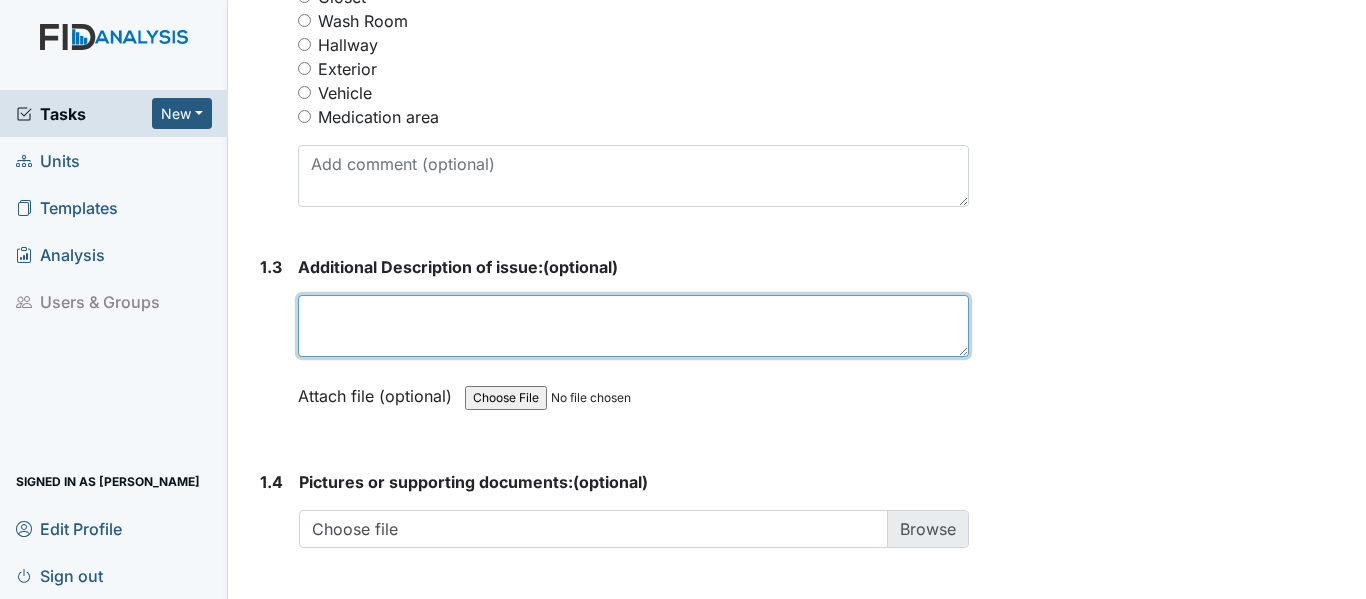 click at bounding box center (633, 326) 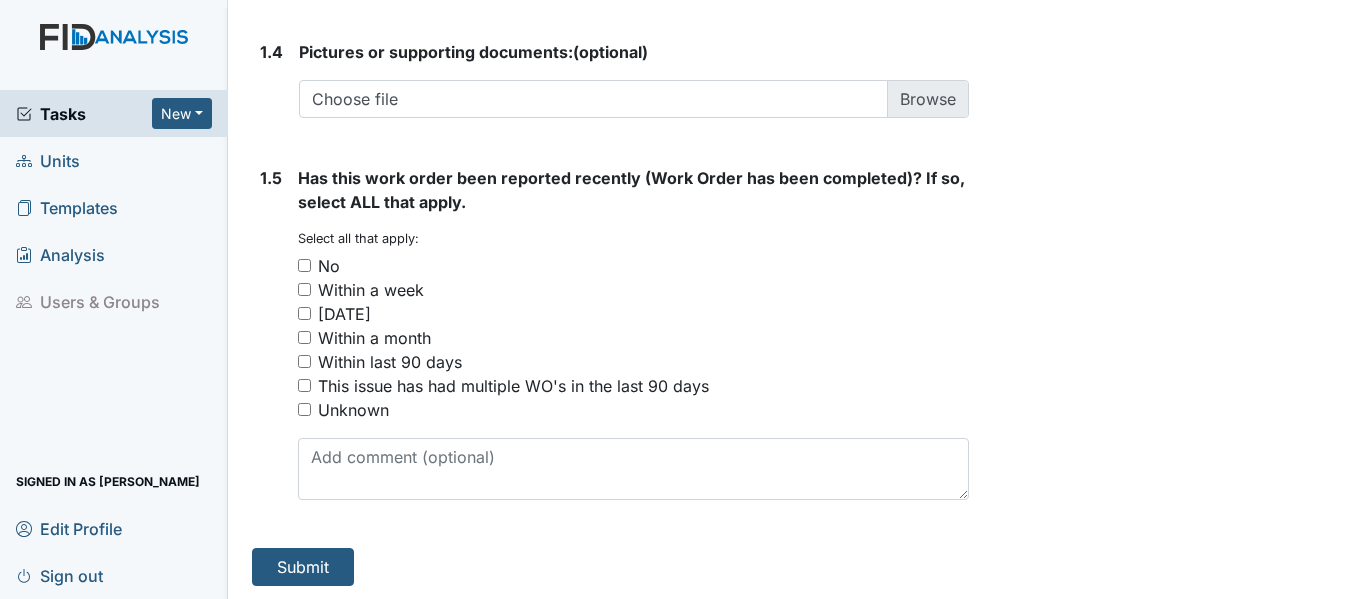scroll, scrollTop: 1602, scrollLeft: 0, axis: vertical 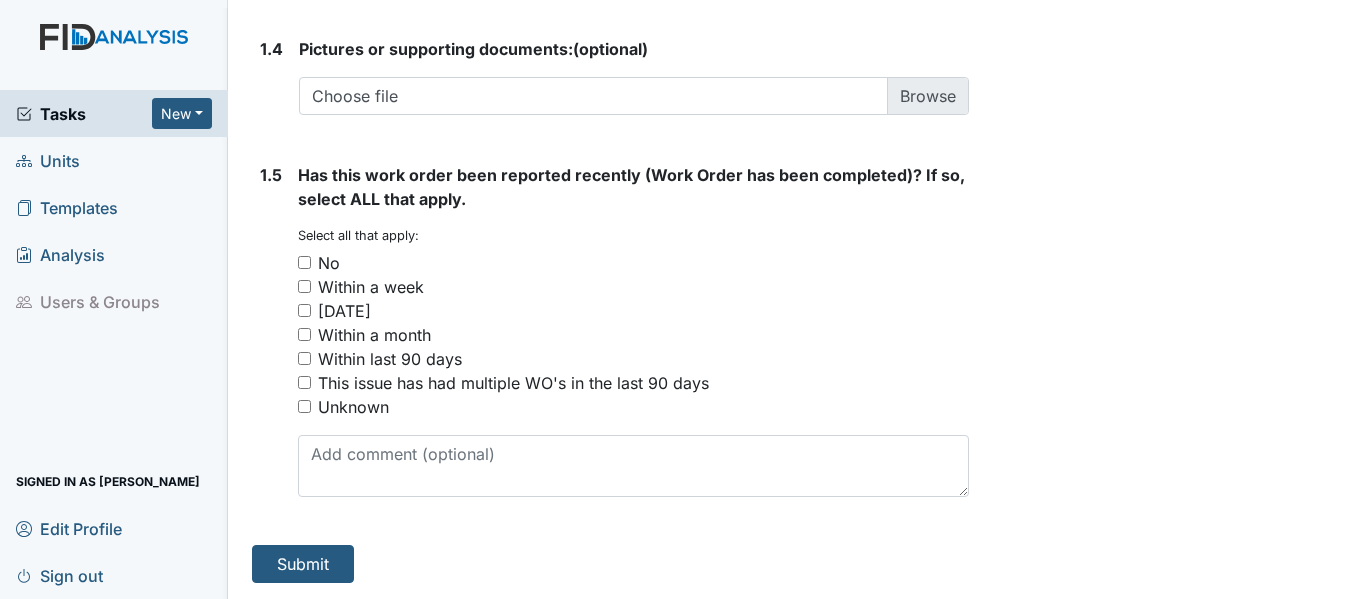 type on "consumer boys toilet is unsteady" 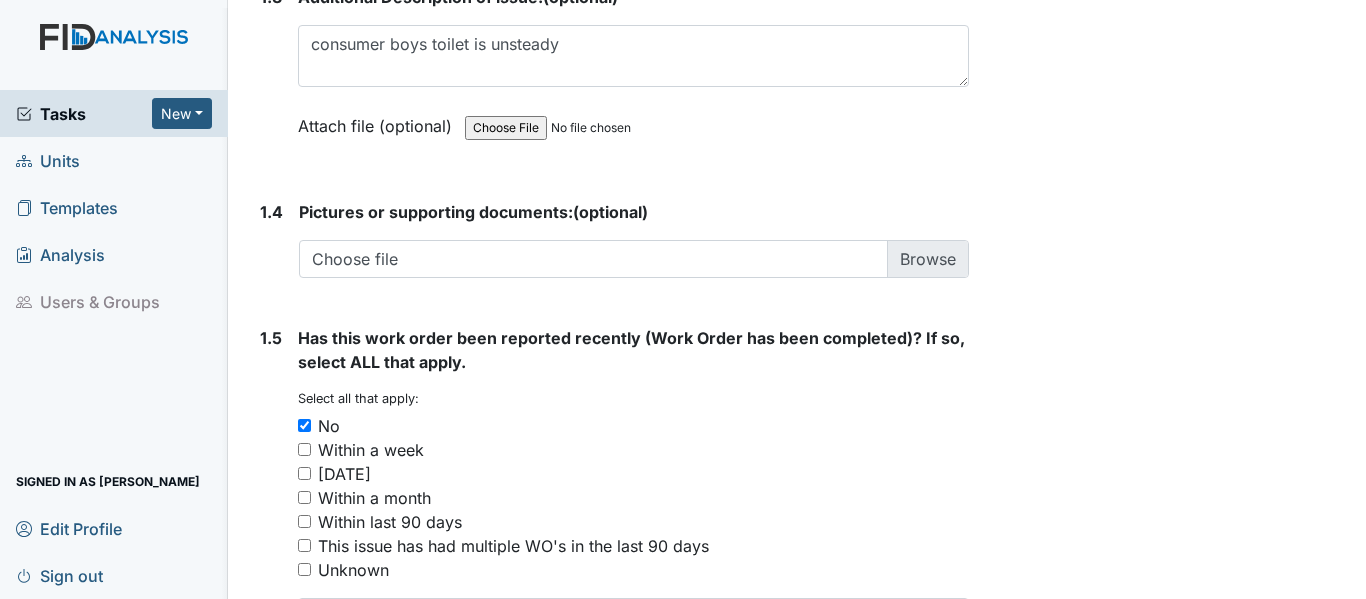 scroll, scrollTop: 1602, scrollLeft: 0, axis: vertical 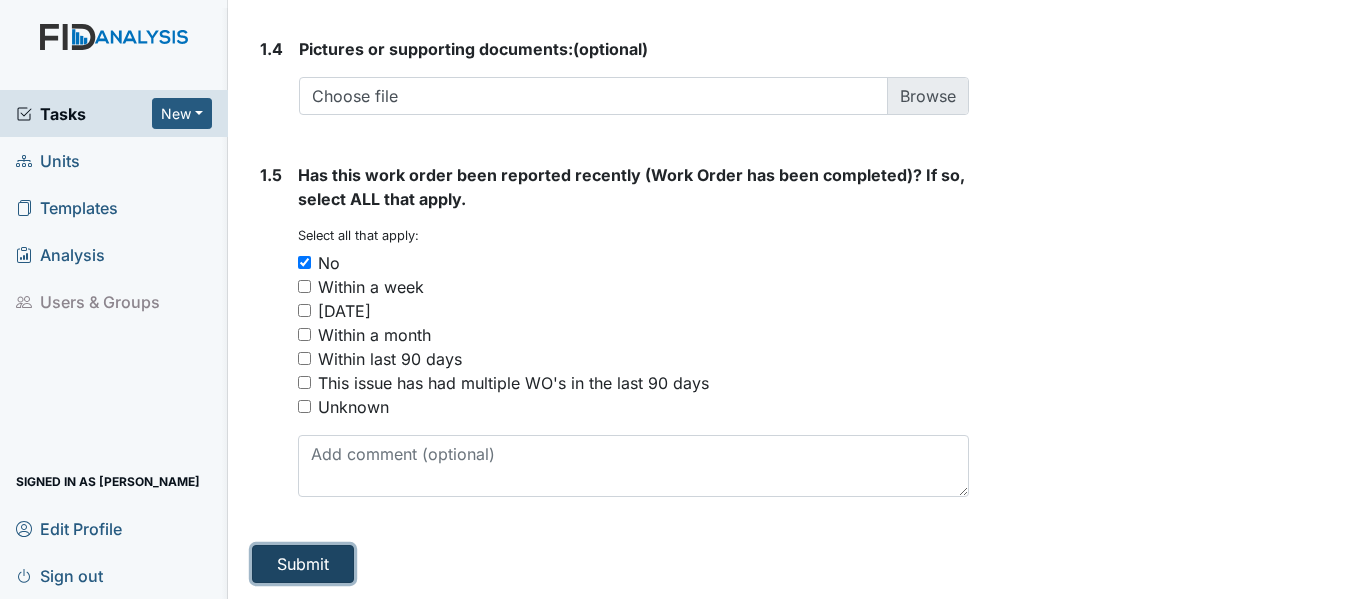 click on "Submit" at bounding box center (303, 564) 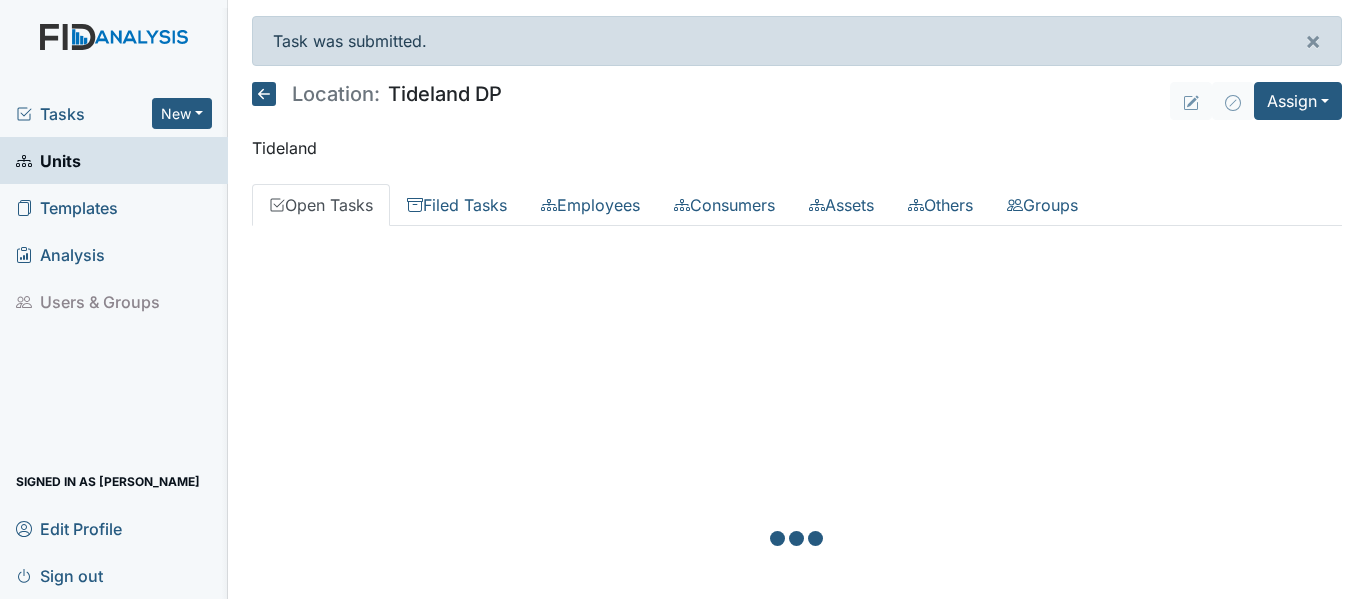 scroll, scrollTop: 0, scrollLeft: 0, axis: both 